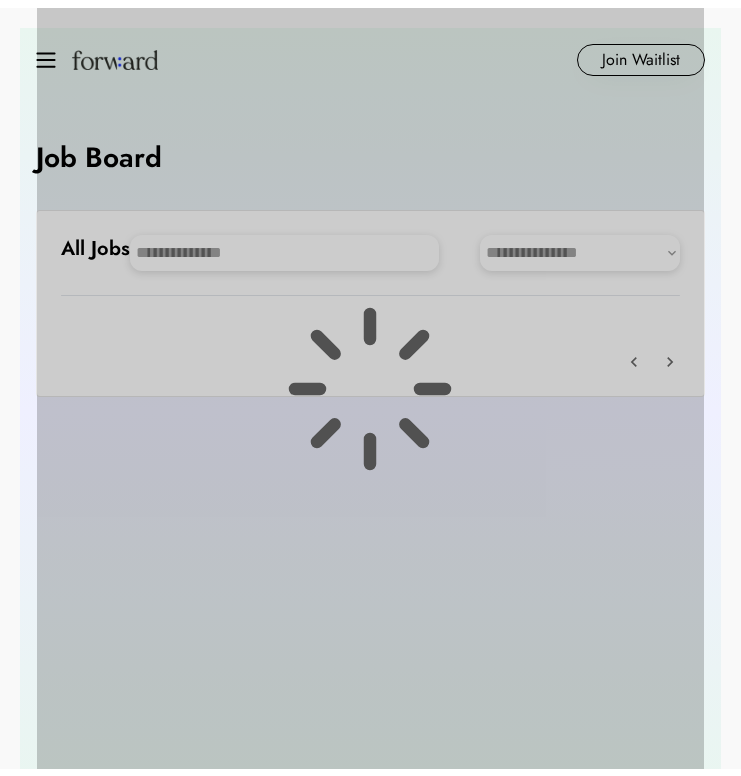 scroll, scrollTop: 0, scrollLeft: 0, axis: both 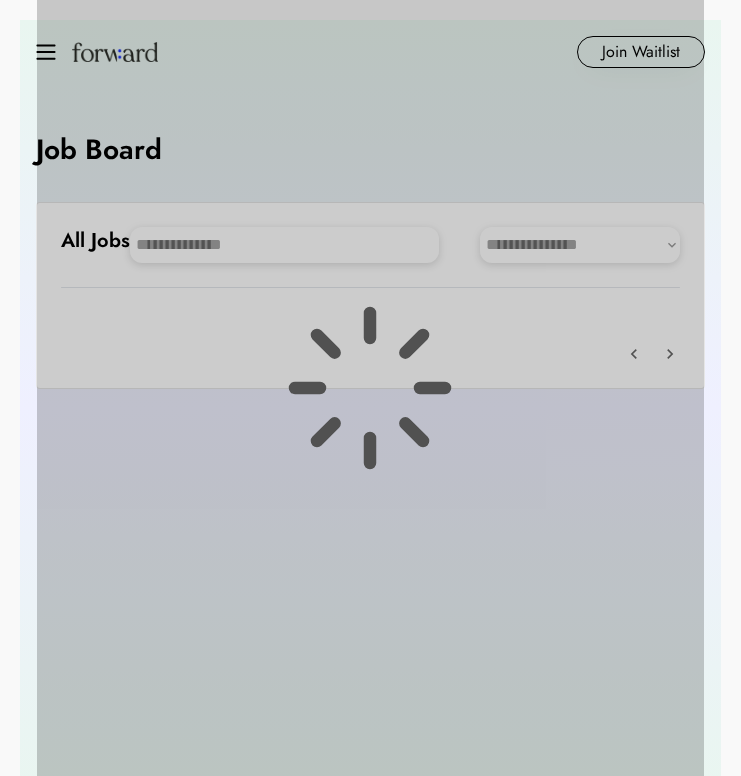 click at bounding box center [370, 388] 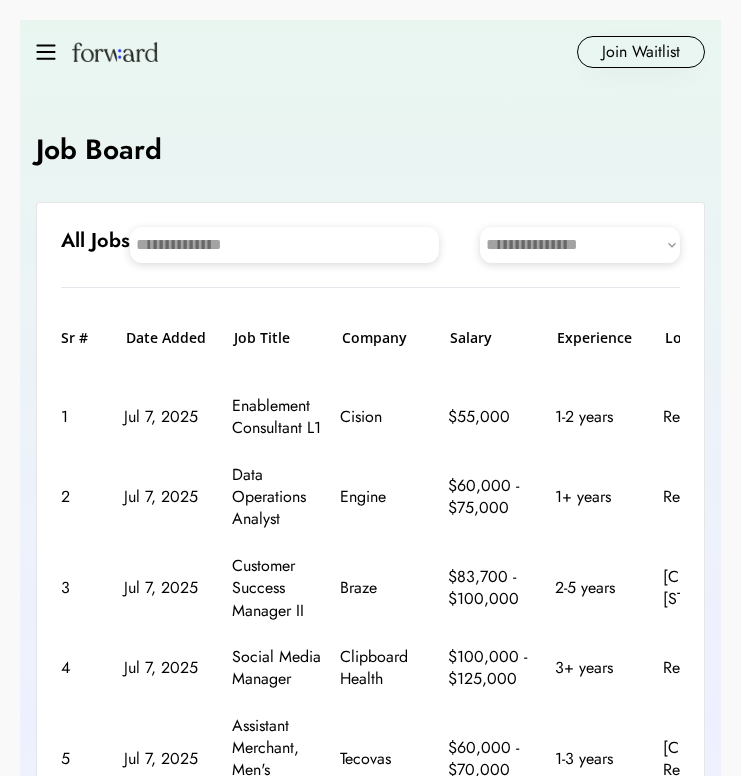 click at bounding box center [115, 52] 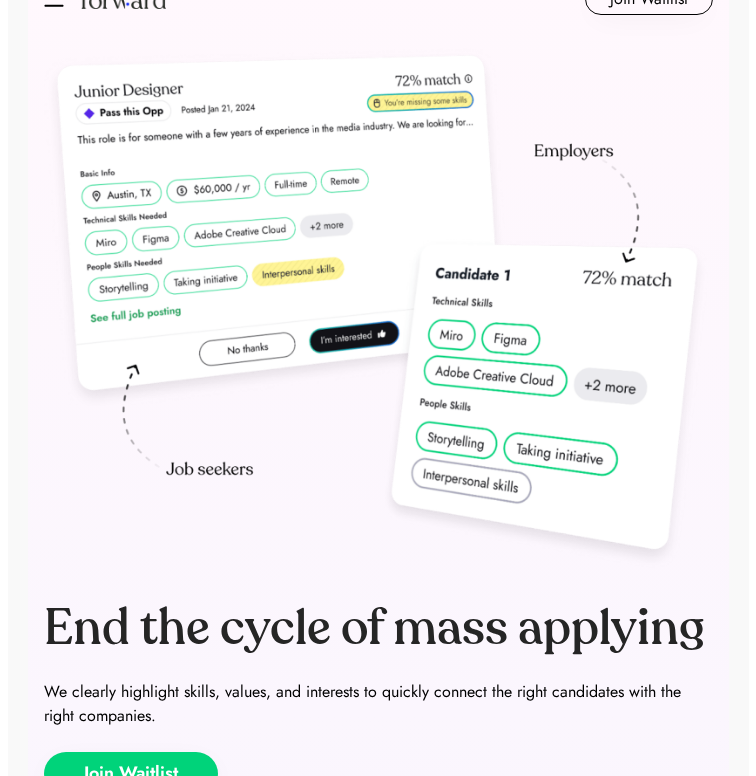 scroll, scrollTop: 0, scrollLeft: 0, axis: both 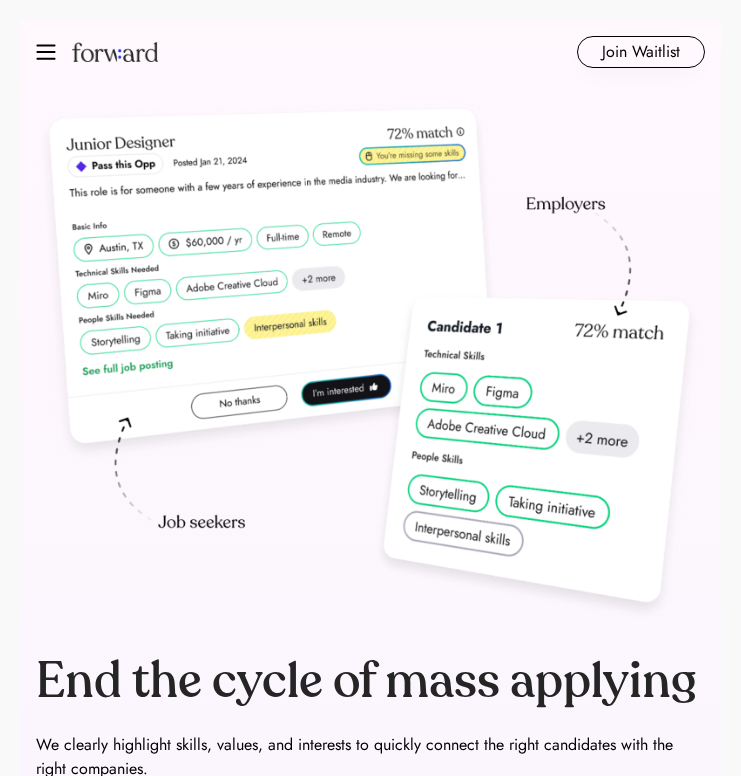 click at bounding box center (46, 52) 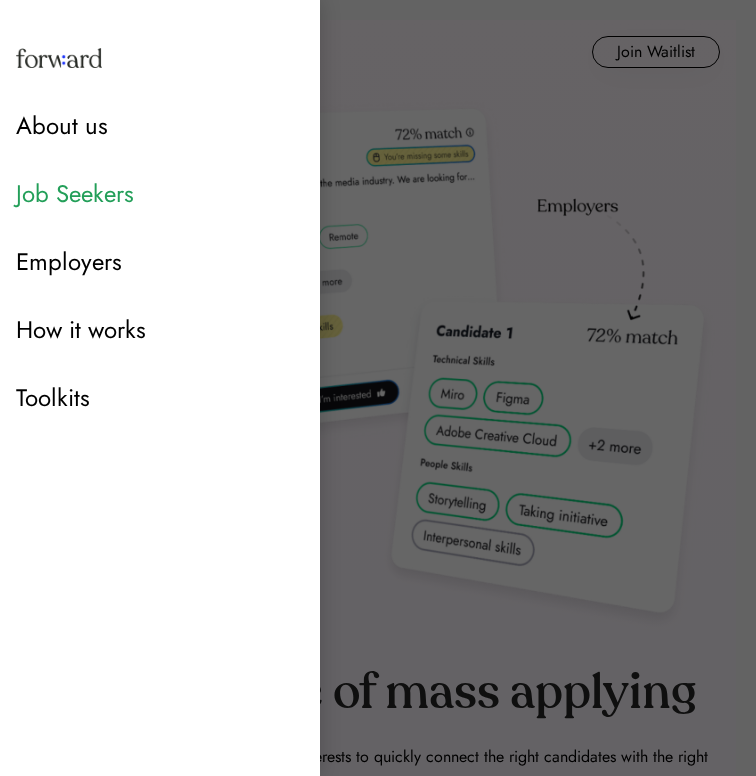 click on "Job Seekers" at bounding box center (160, 194) 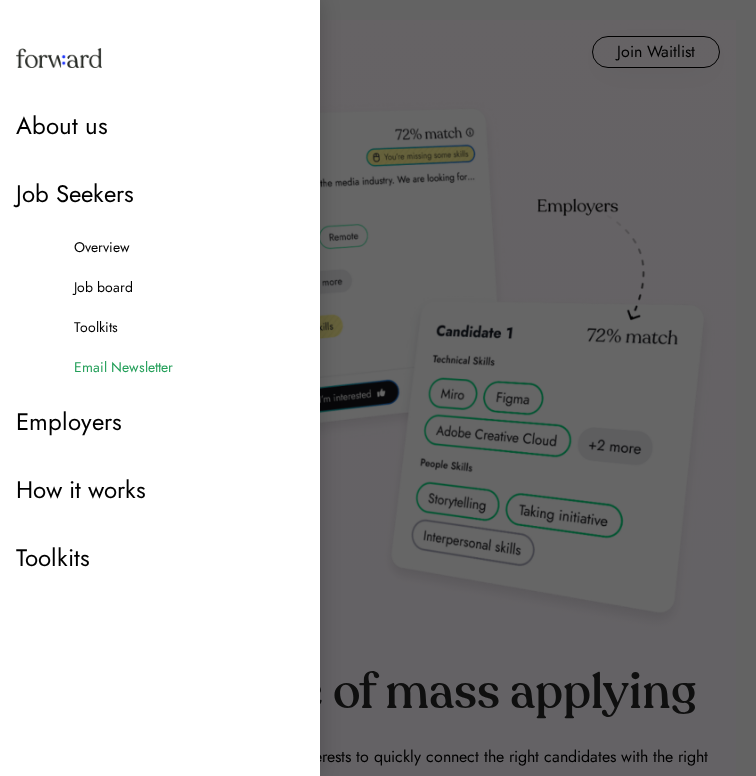 click on "Email Newsletter" at bounding box center (123, 368) 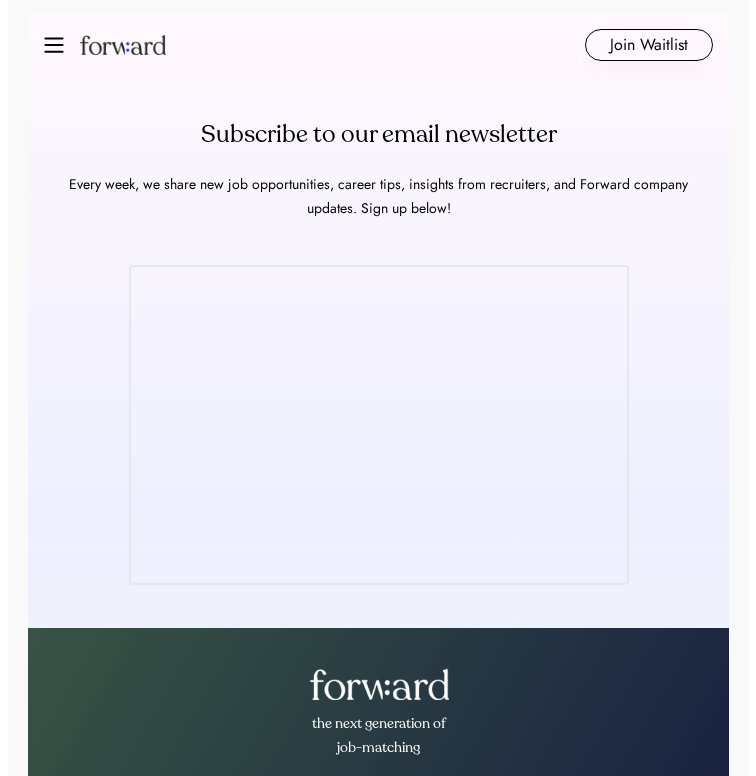 scroll, scrollTop: 0, scrollLeft: 0, axis: both 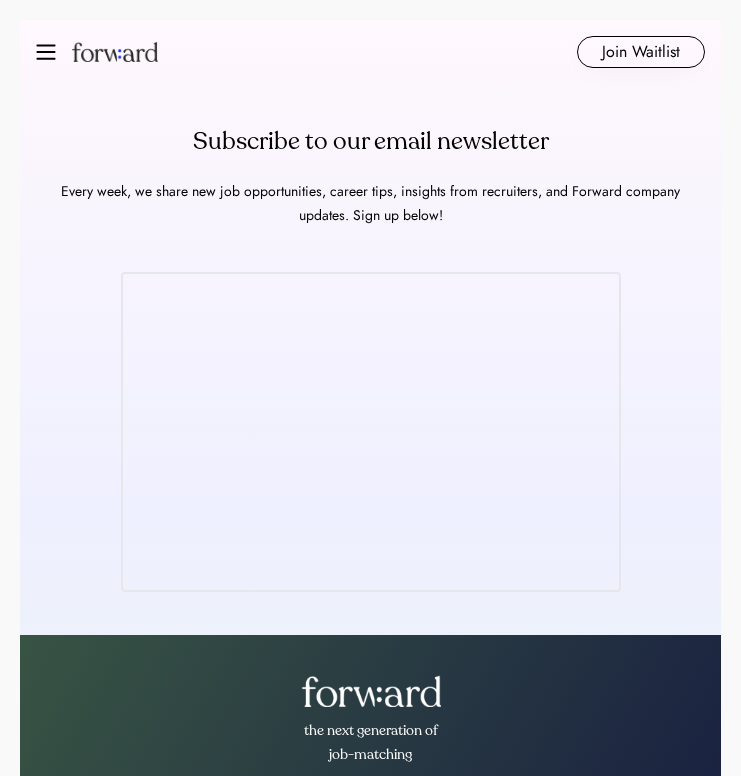 click at bounding box center [97, 52] 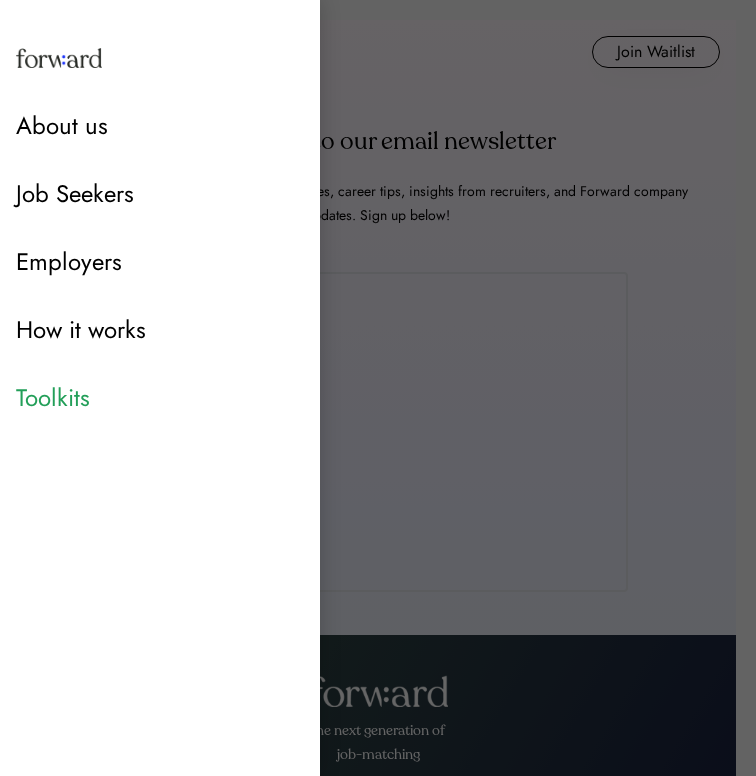click on "Toolkits" at bounding box center [160, 398] 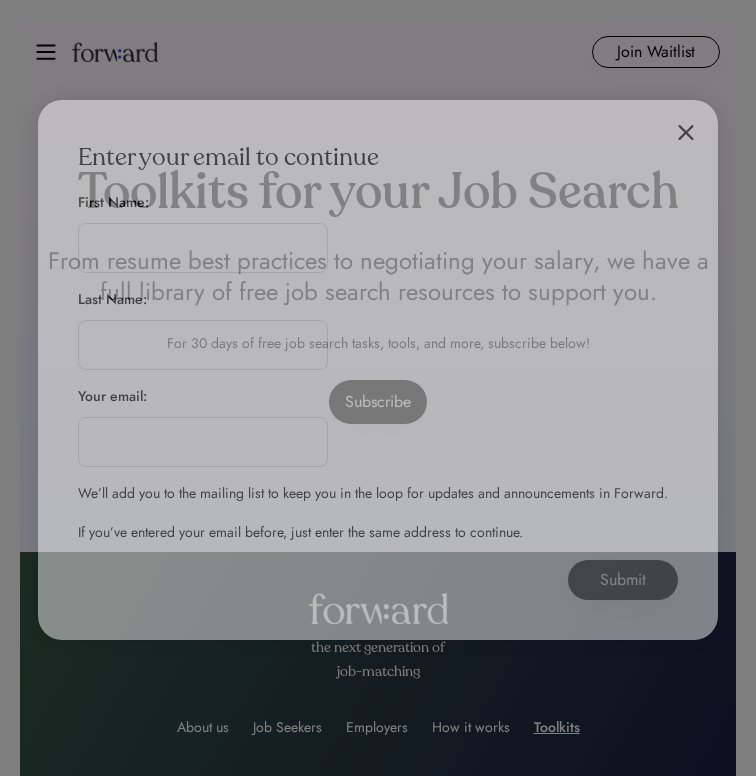 scroll, scrollTop: 0, scrollLeft: 0, axis: both 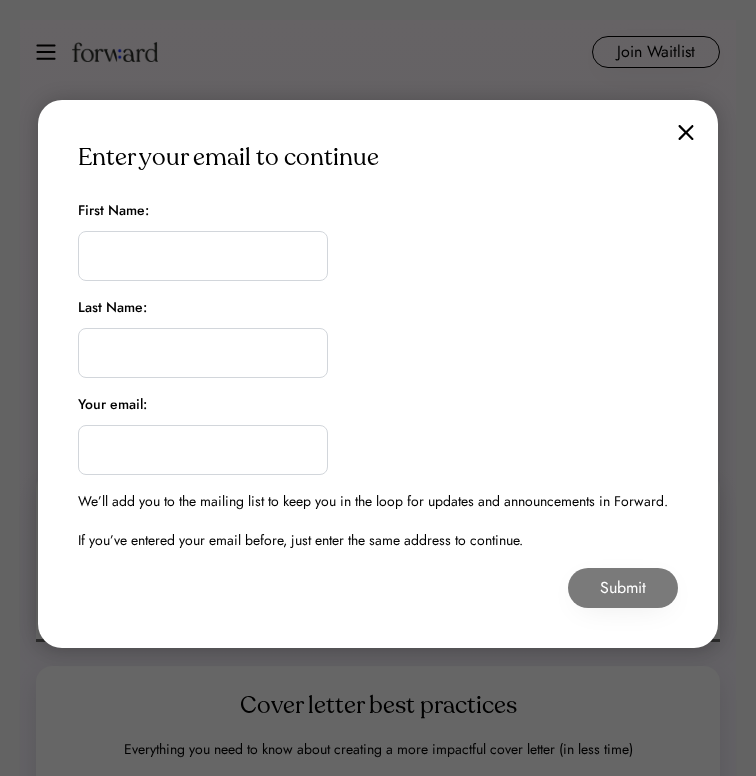 click at bounding box center [686, 132] 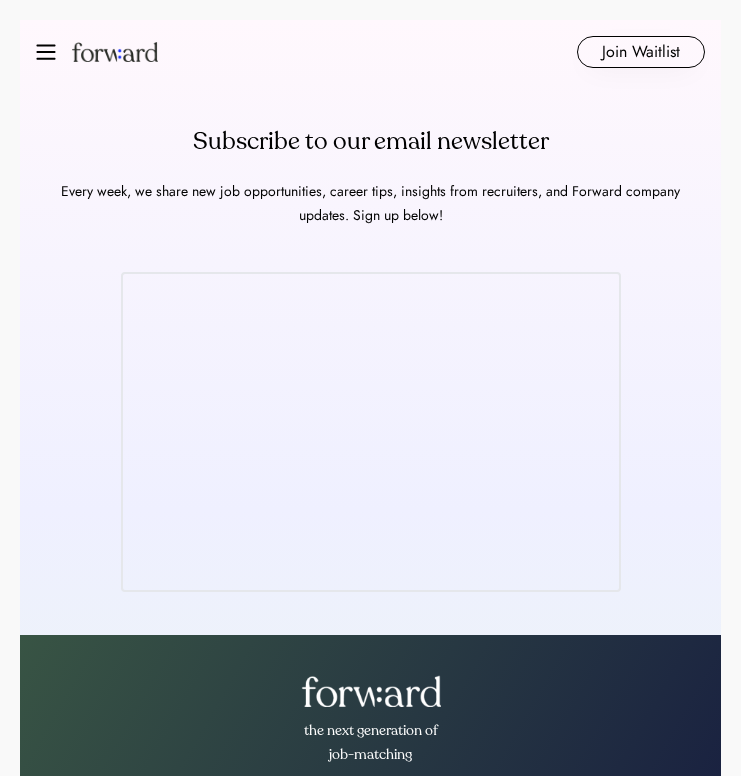 scroll, scrollTop: 0, scrollLeft: 0, axis: both 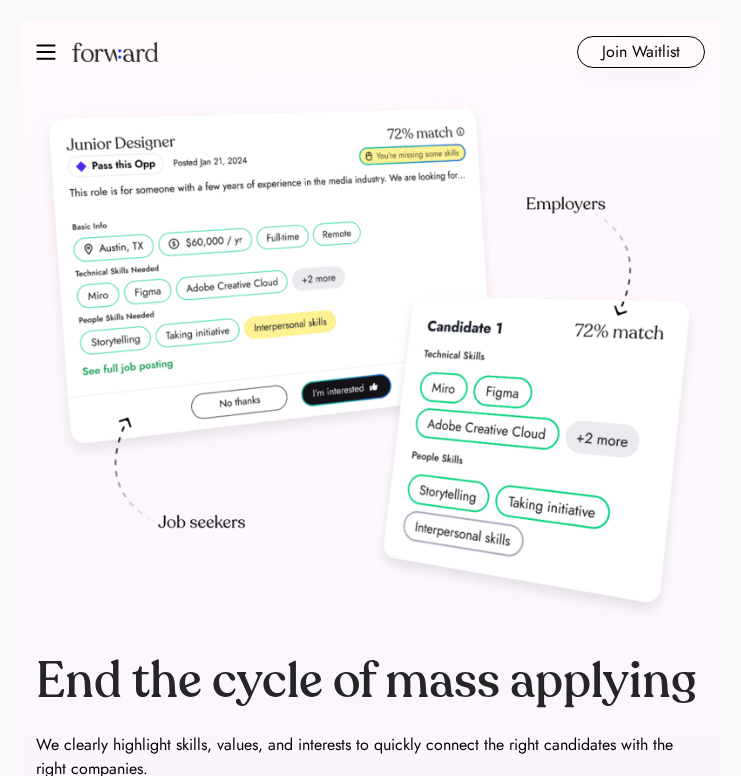 click at bounding box center [46, 52] 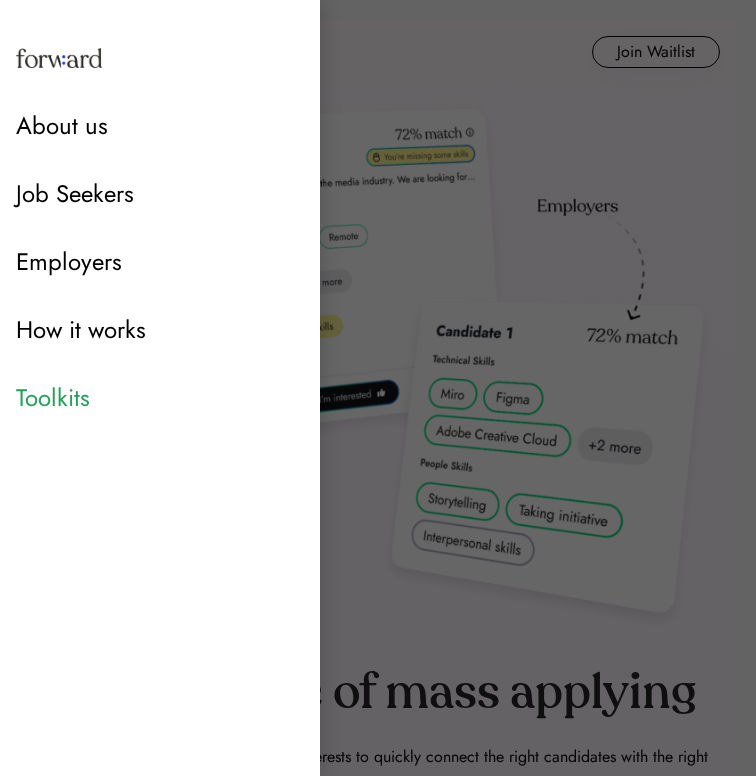click on "Toolkits" at bounding box center (160, 398) 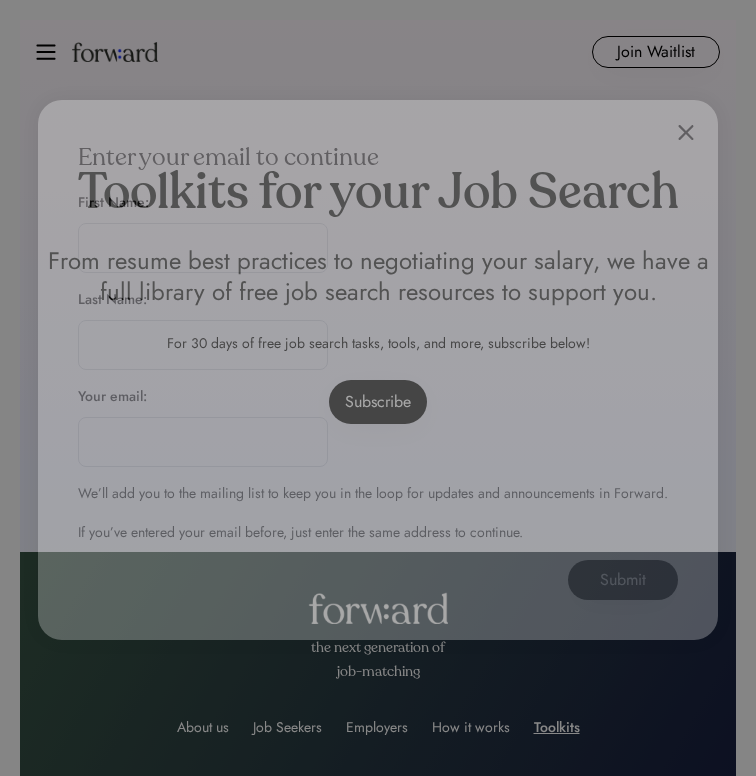 scroll, scrollTop: 0, scrollLeft: 0, axis: both 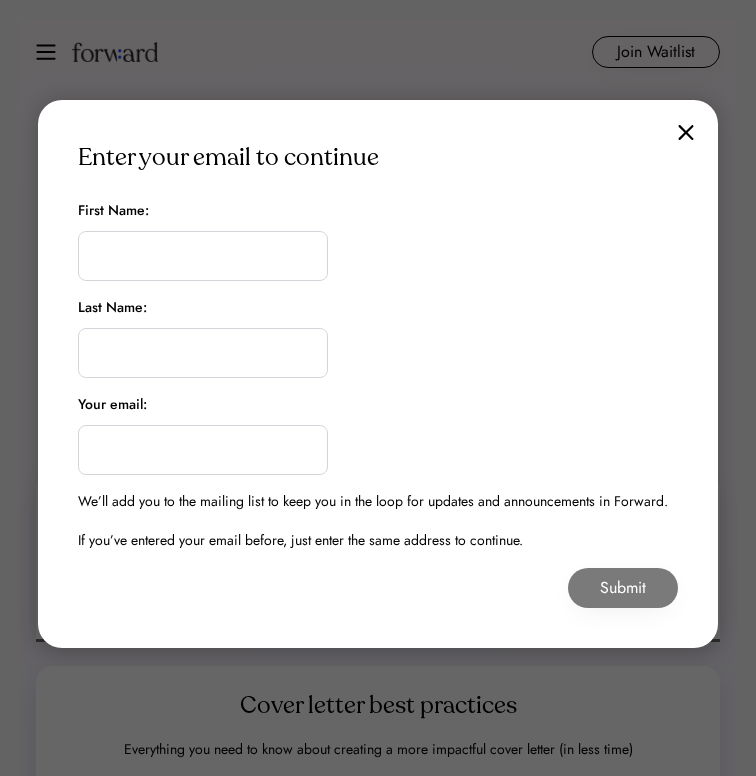 click at bounding box center (686, 132) 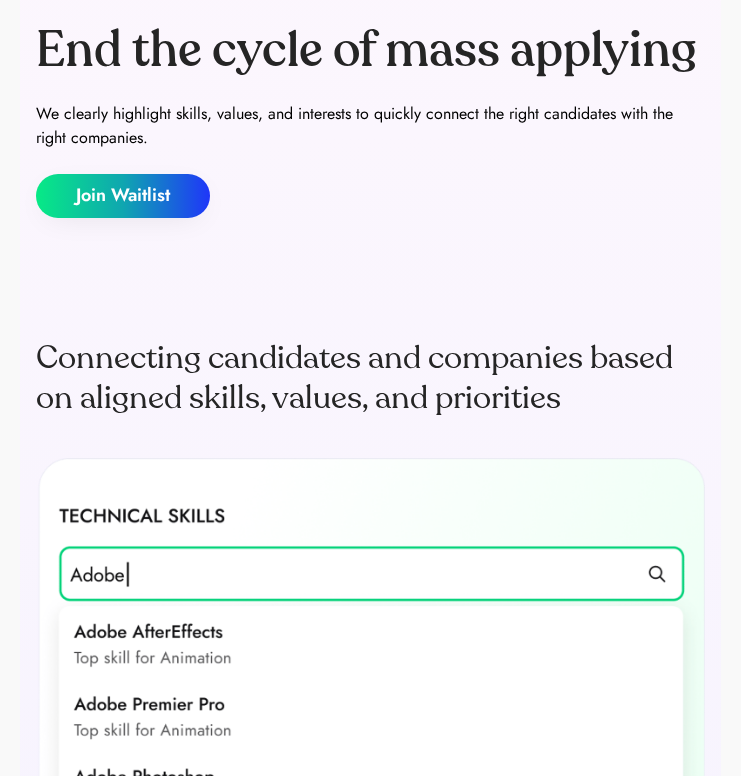 scroll, scrollTop: 0, scrollLeft: 0, axis: both 